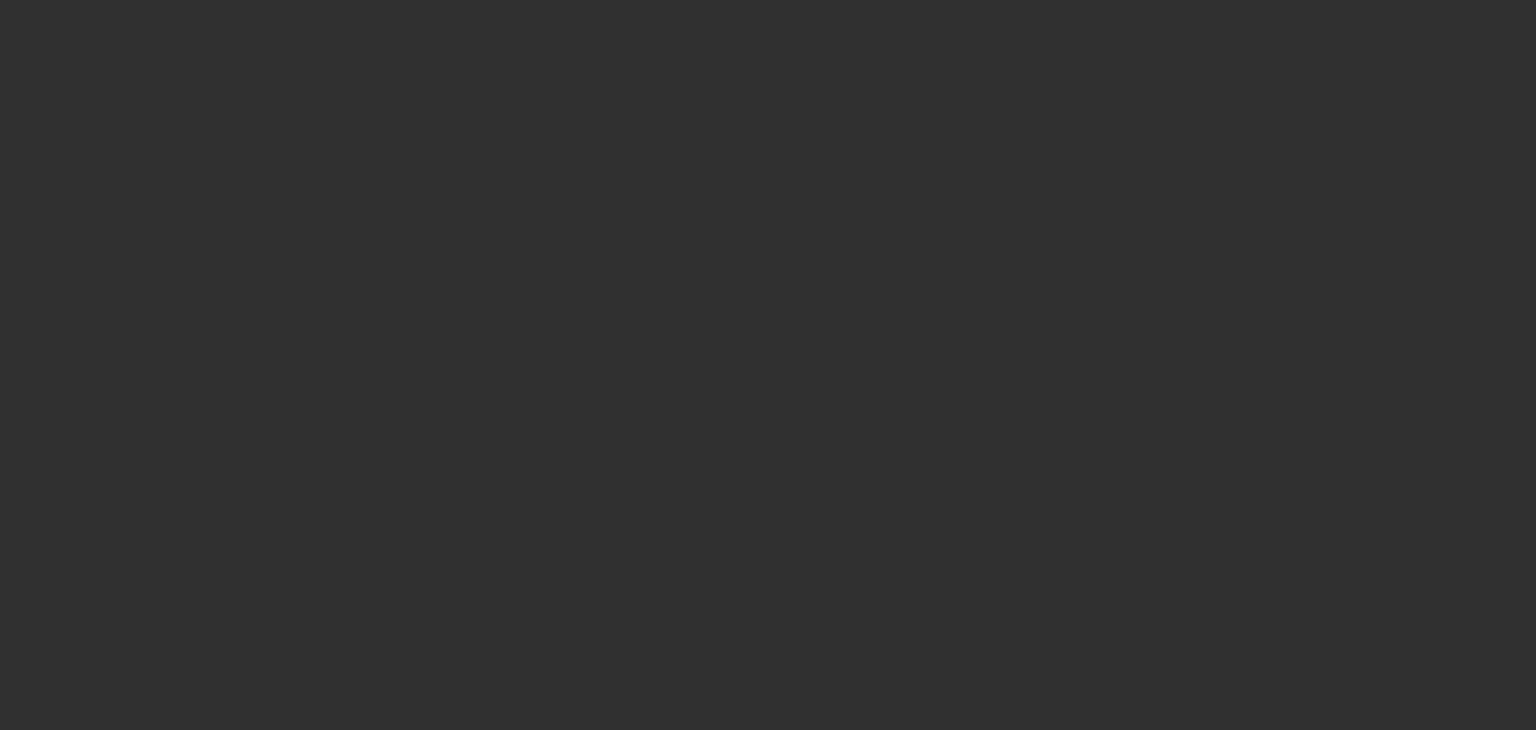 scroll, scrollTop: 0, scrollLeft: 0, axis: both 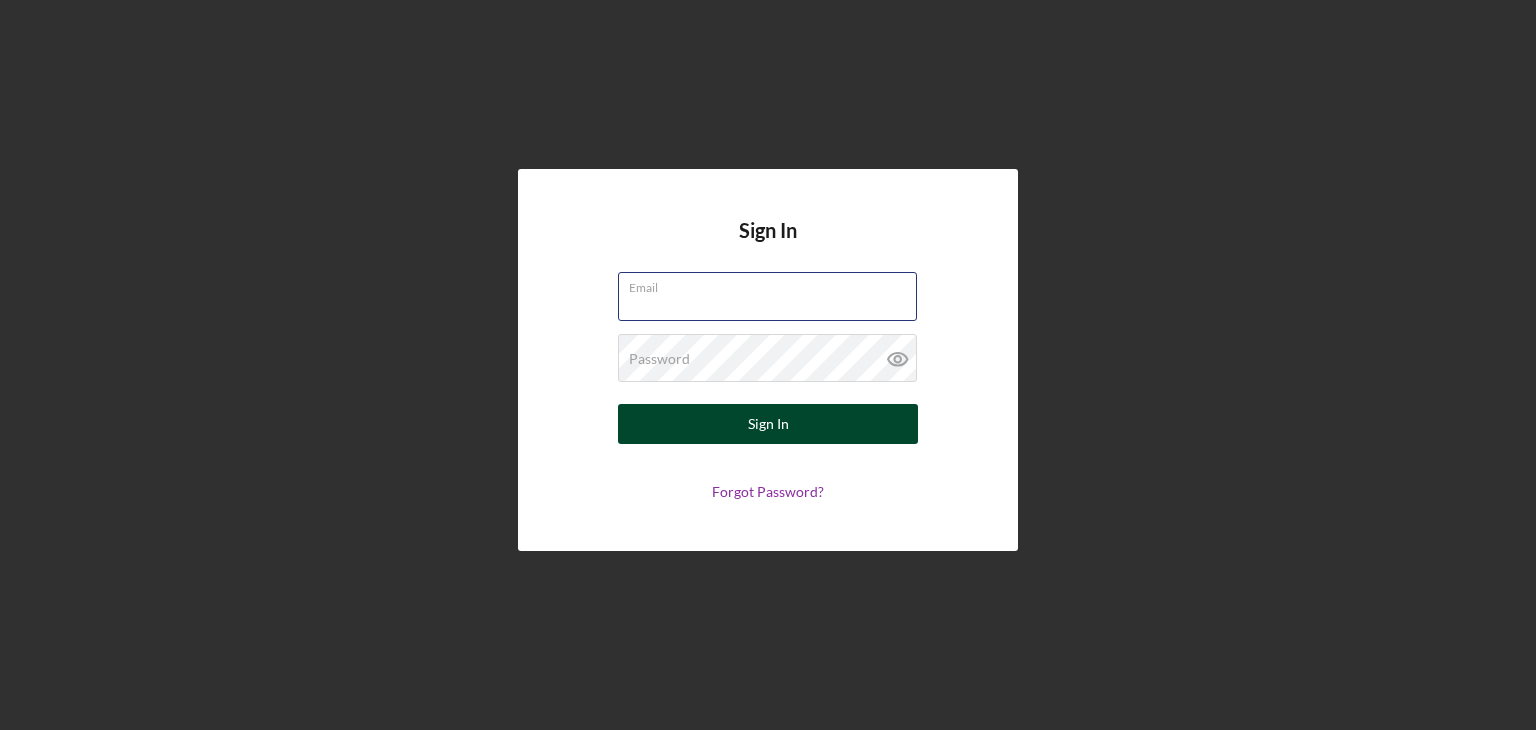 type on "[EMAIL]" 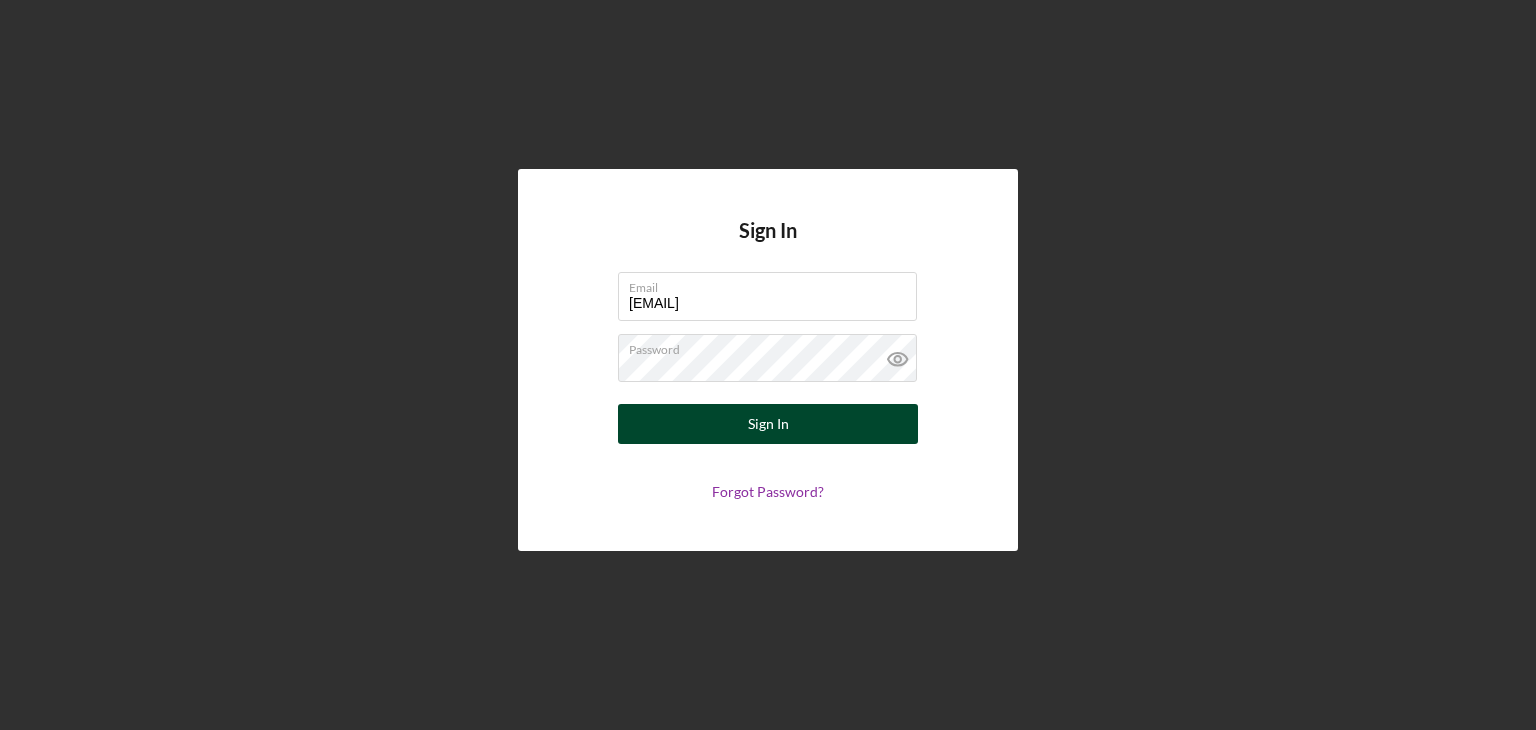 click on "Sign In" at bounding box center [768, 424] 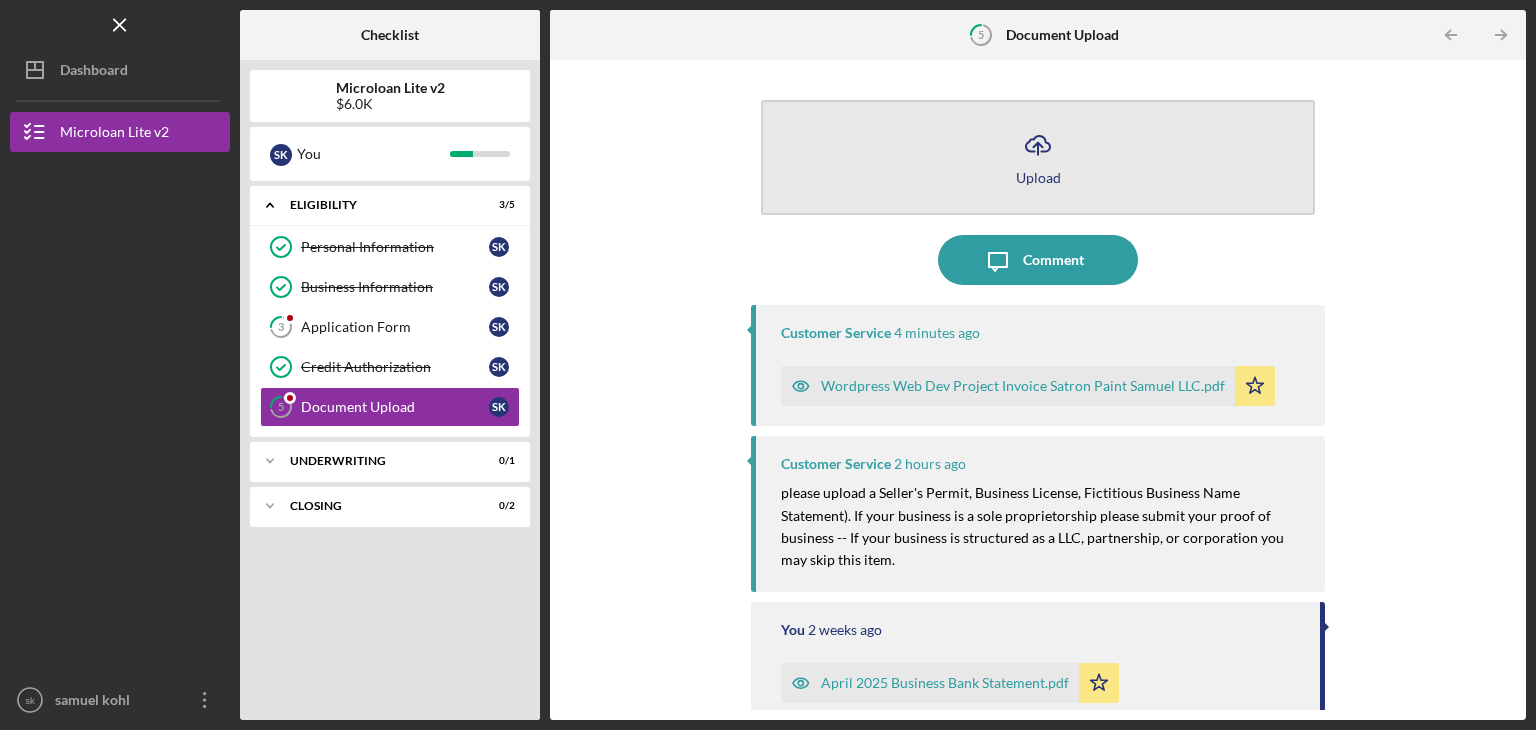 click on "Icon/Upload" 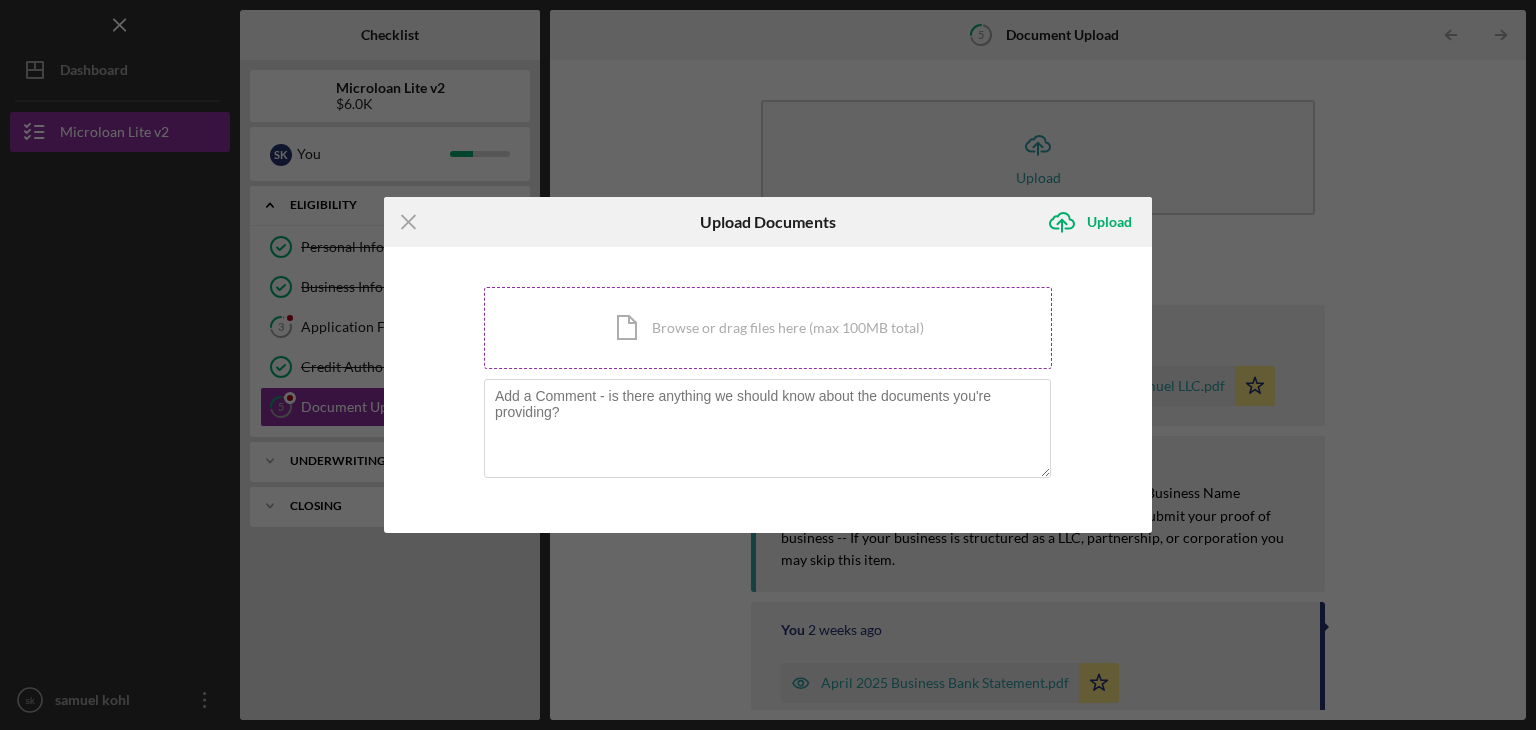 click on "Icon/Document Browse or drag files here (max 100MB total) Tap to choose files or take a photo" at bounding box center (768, 328) 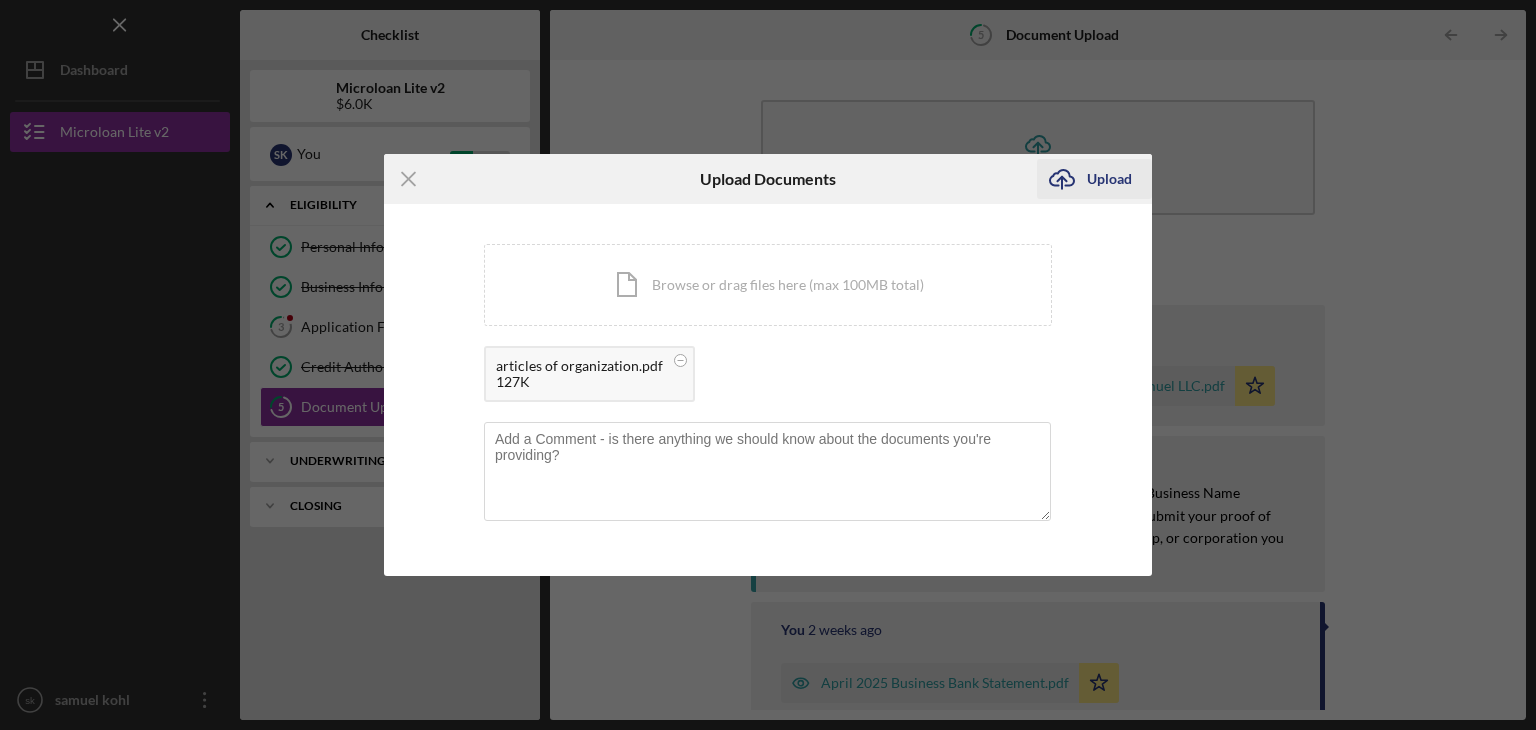 click on "Upload" at bounding box center (1109, 179) 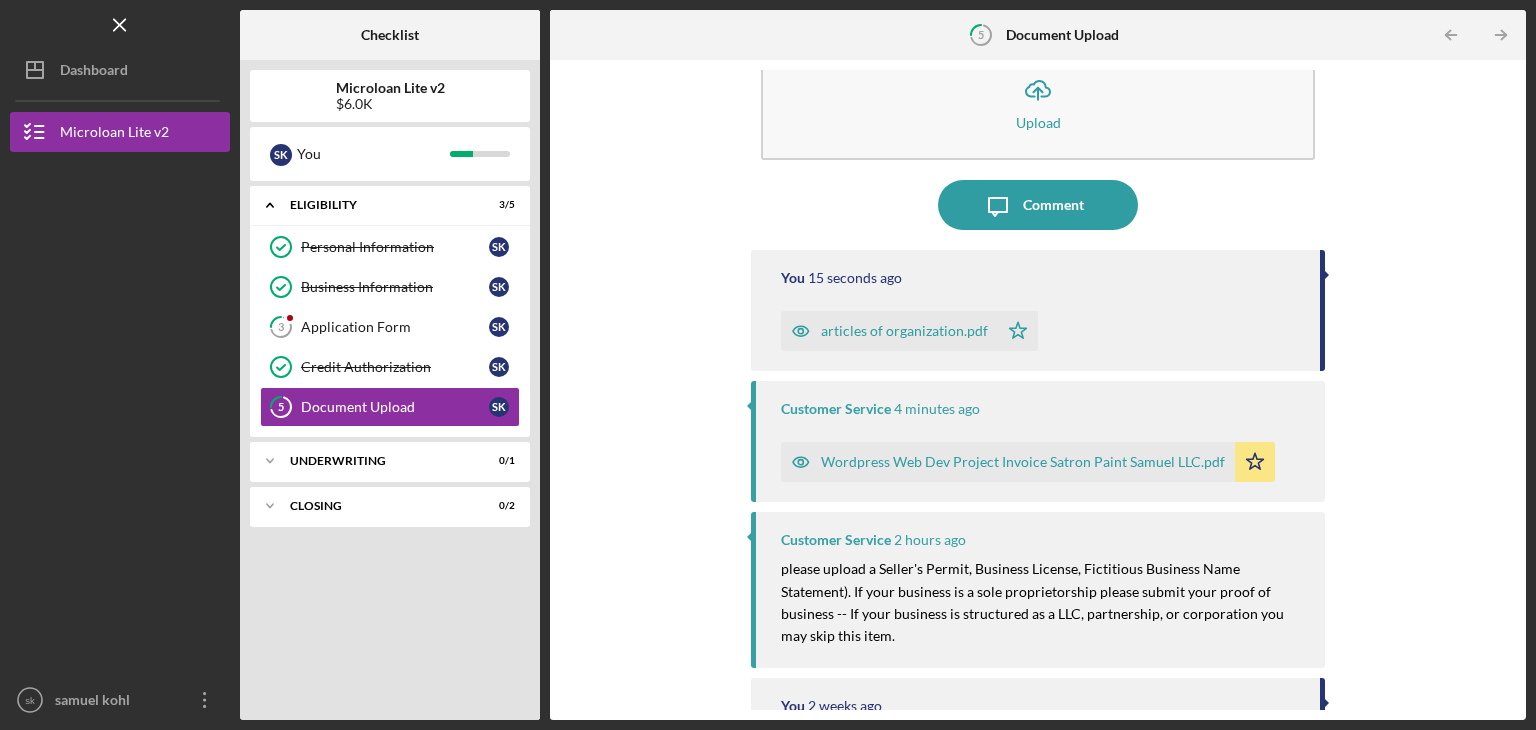scroll, scrollTop: 0, scrollLeft: 0, axis: both 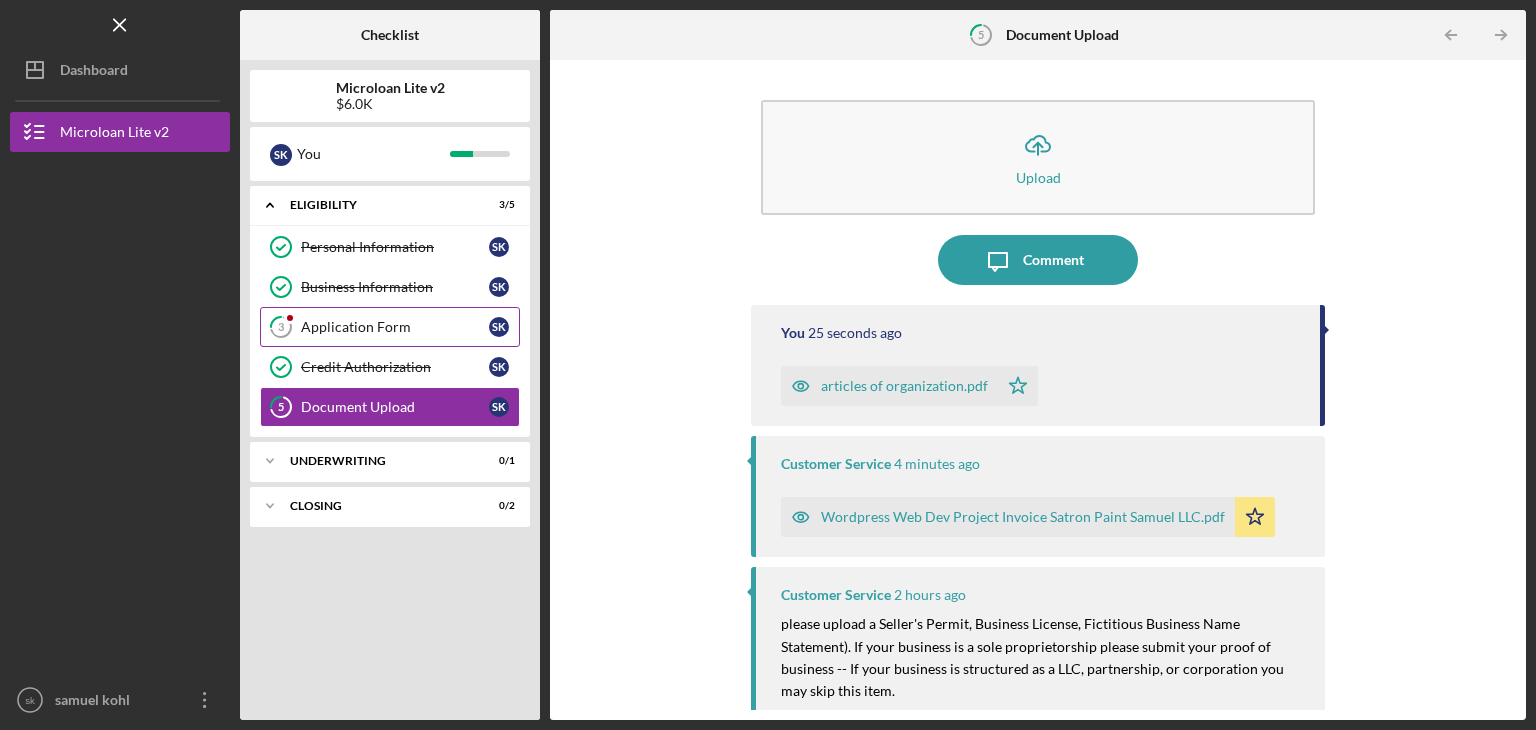 click on "Application Form" at bounding box center (395, 327) 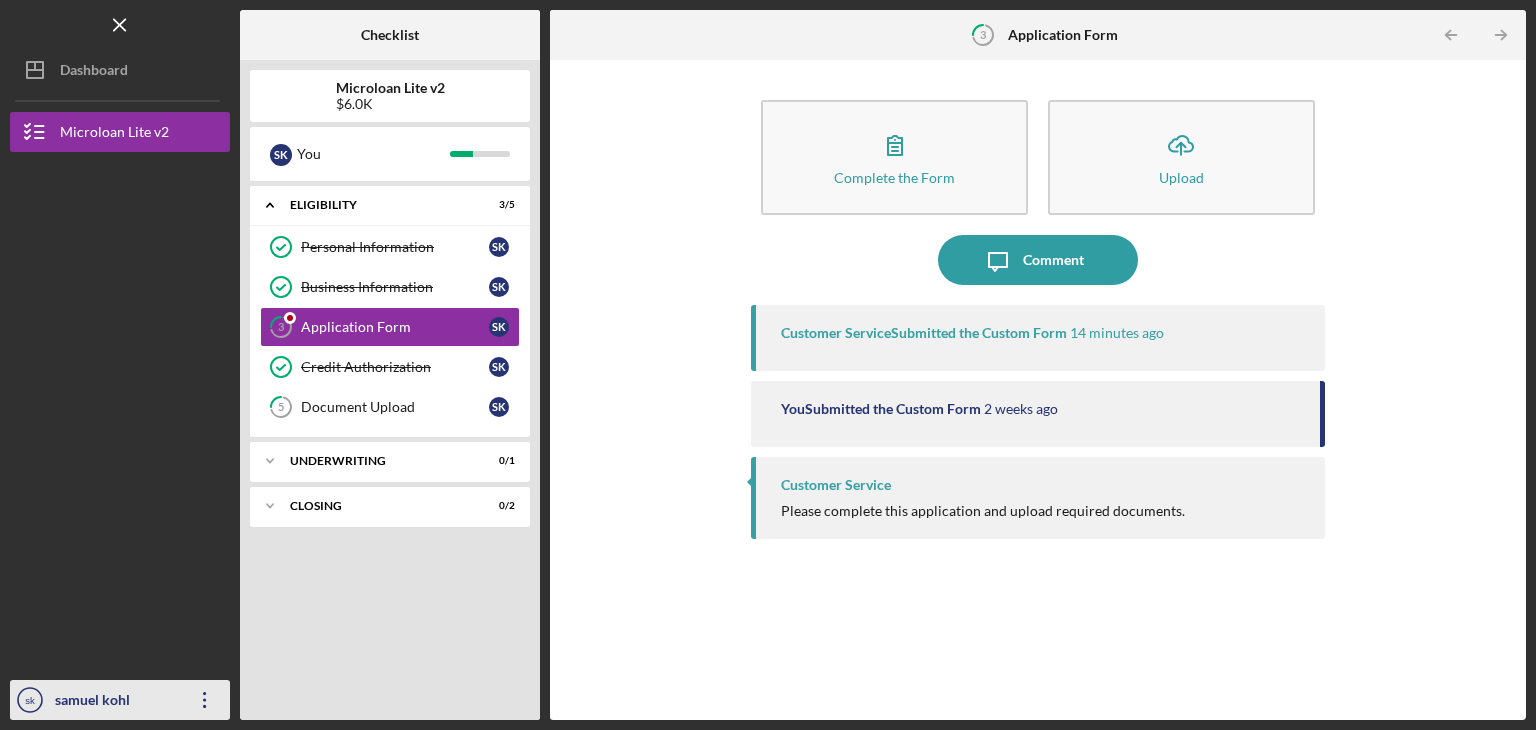 click on "Icon/Overflow" 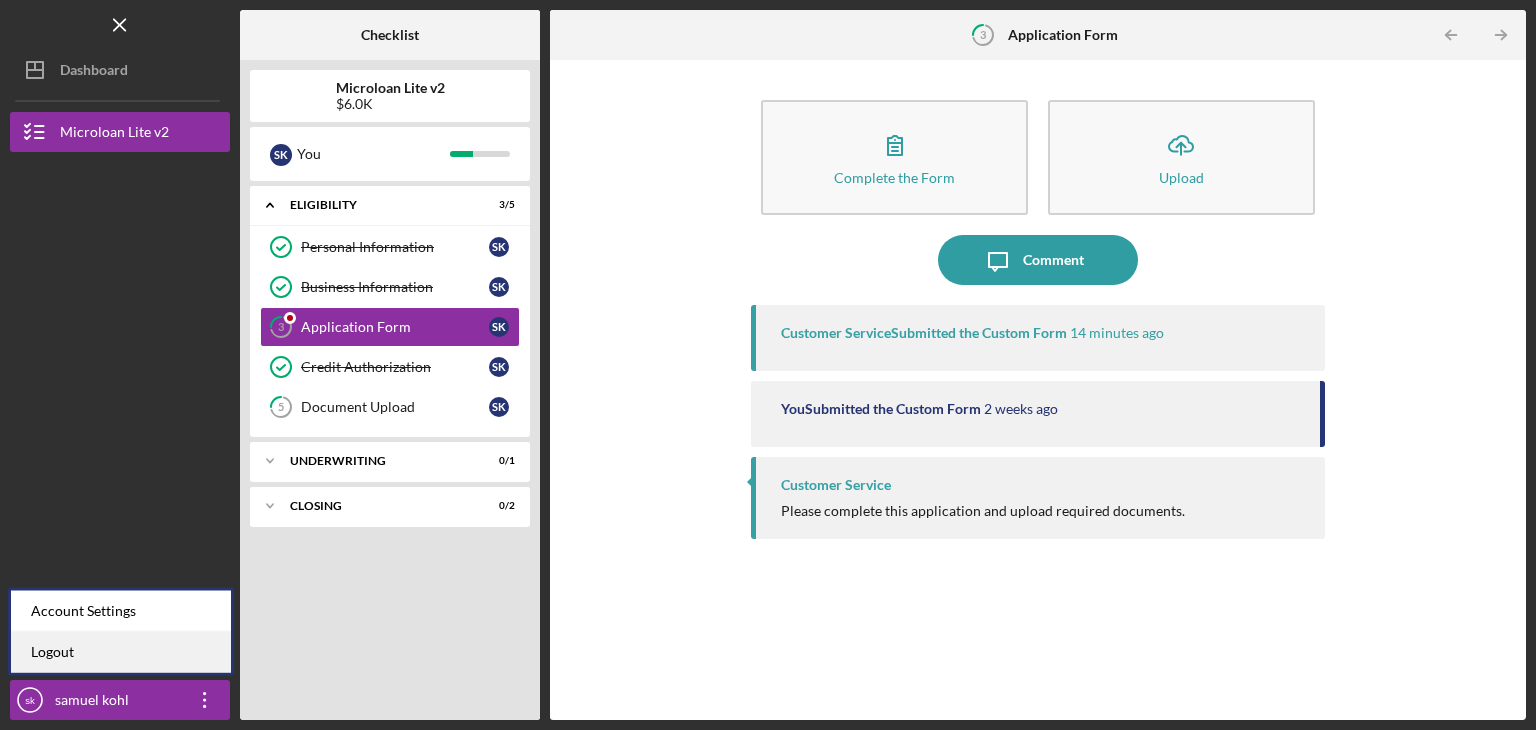 click on "Logout" at bounding box center (121, 652) 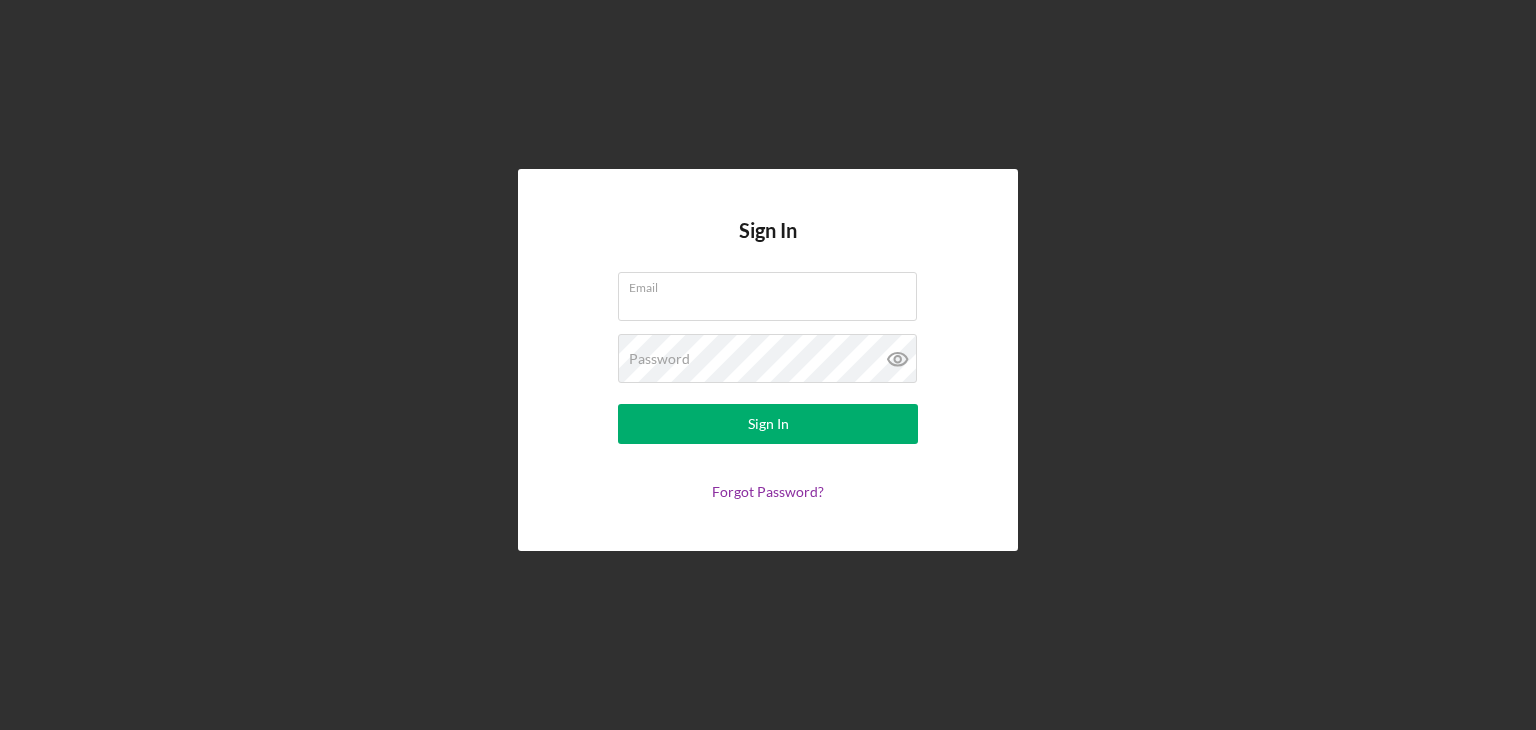type on "[EMAIL]" 